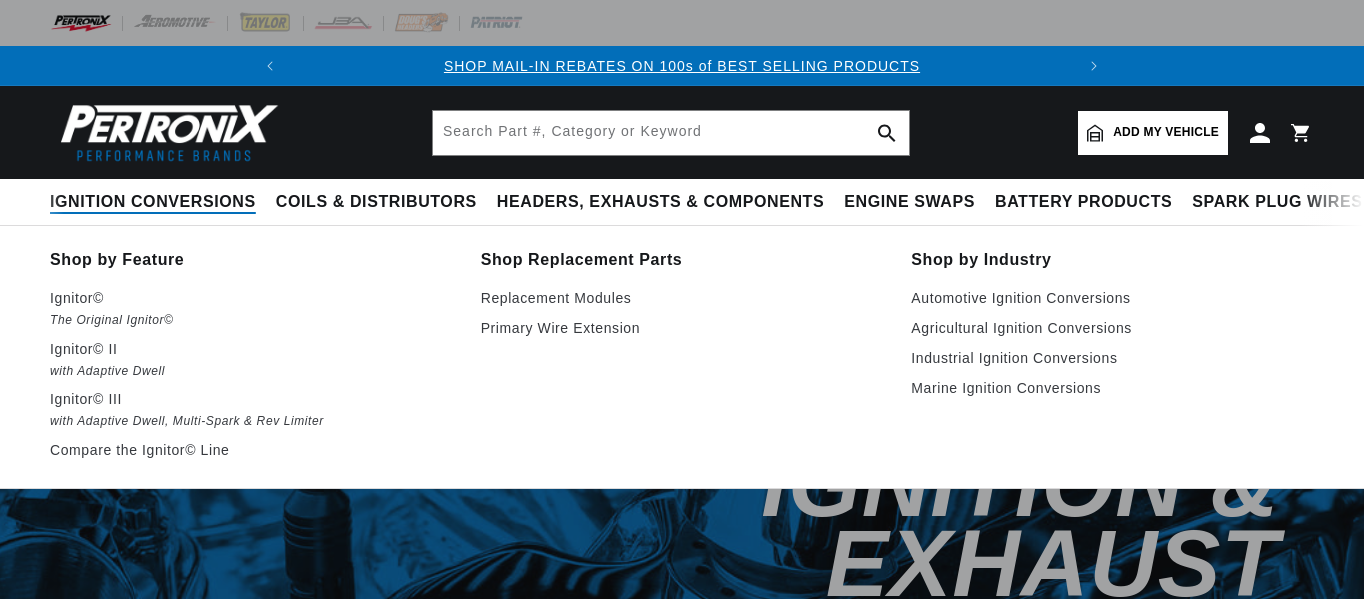 click on "Ignition Conversions" at bounding box center [153, 202] 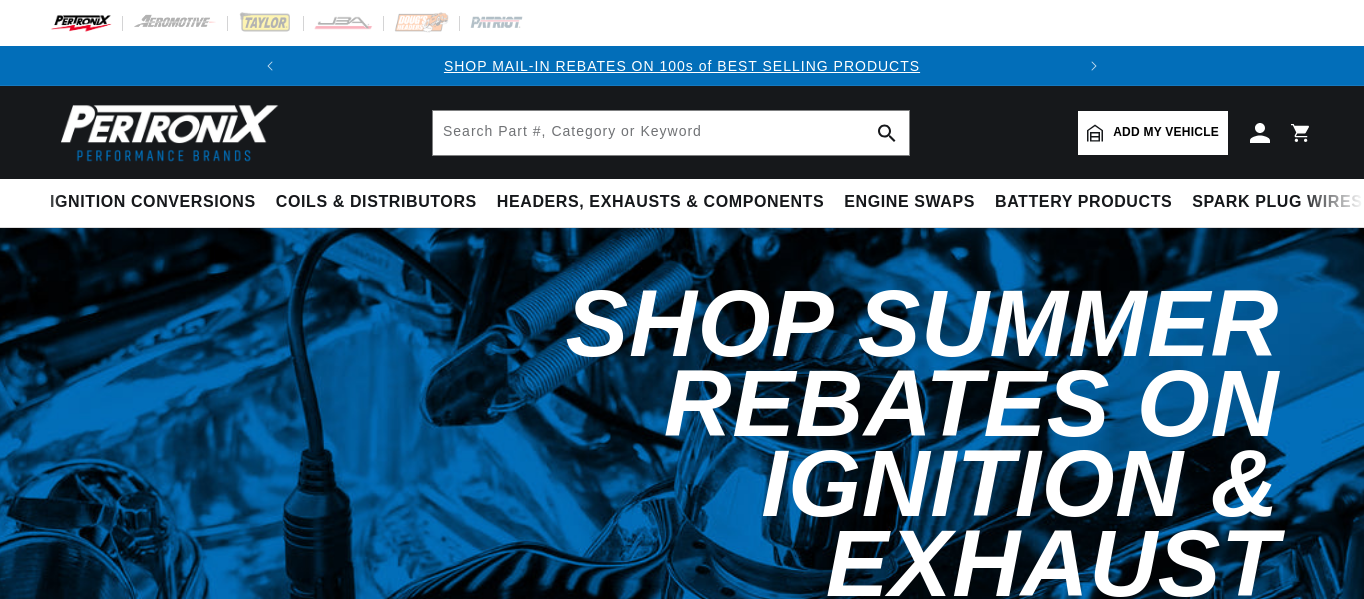 scroll, scrollTop: 4, scrollLeft: 0, axis: vertical 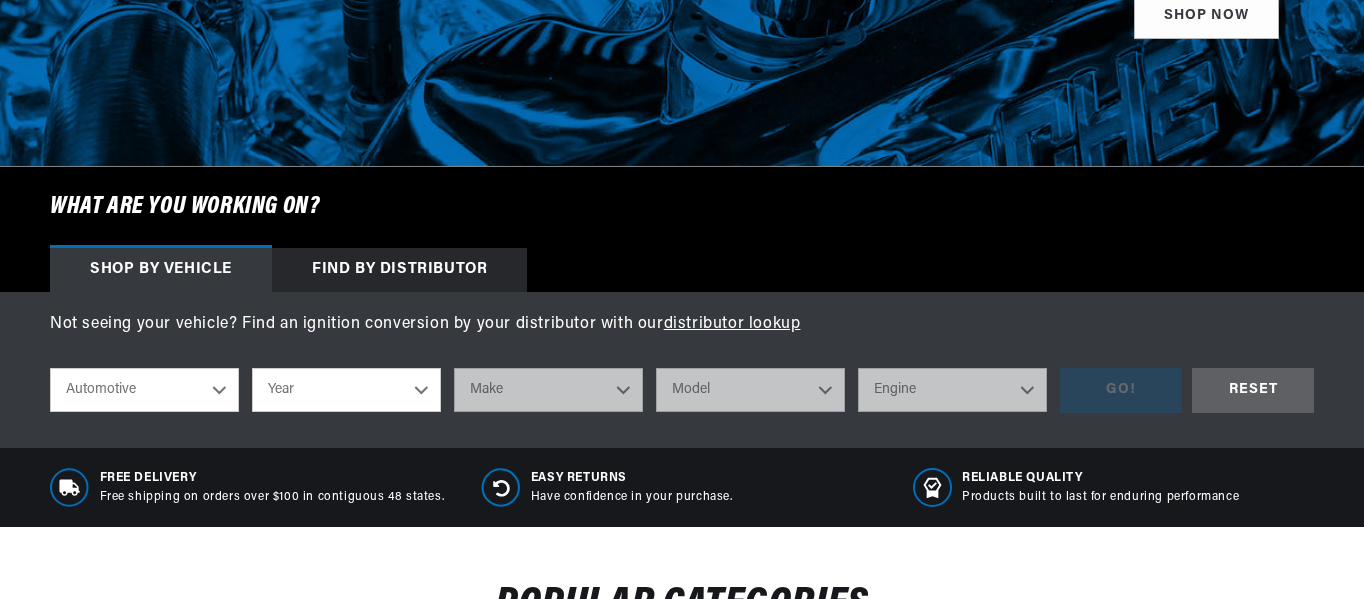 click on "Year
2022
2021
2020
2019
2018
2017
2016
2015
2014
2013
2012
2011
2010
2009
2008
2007
2006
2005
2004
2003
2002
2001
2000
1999
1998
1997
1996
1995
1994
1993
1992
1991
1990
1989
1988
1987
1986 1985" at bounding box center (346, 390) 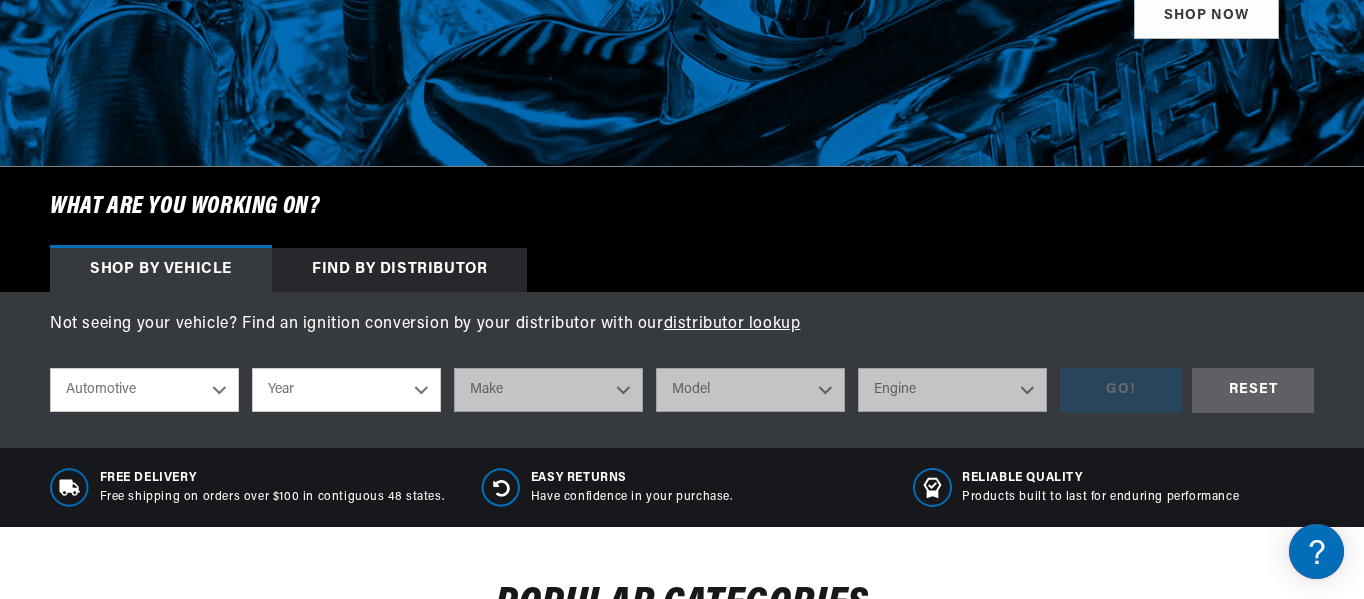 scroll, scrollTop: 0, scrollLeft: 0, axis: both 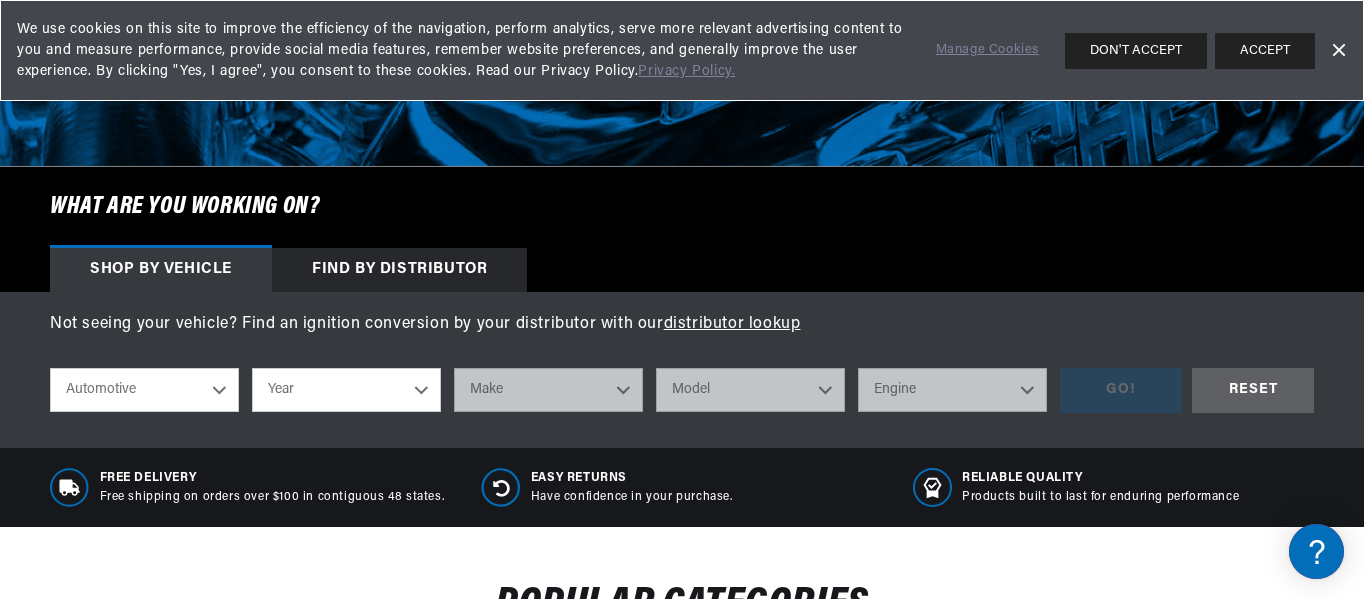 click on "Year
2022
2021
2020
2019
2018
2017
2016
2015
2014
2013
2012
2011
2010
2009
2008
2007
2006
2005
2004
2003
2002
2001
2000
1999
1998
1997
1996
1995
1994
1993
1992
1991
1990
1989
1988
1987
1986 1985" at bounding box center [346, 390] 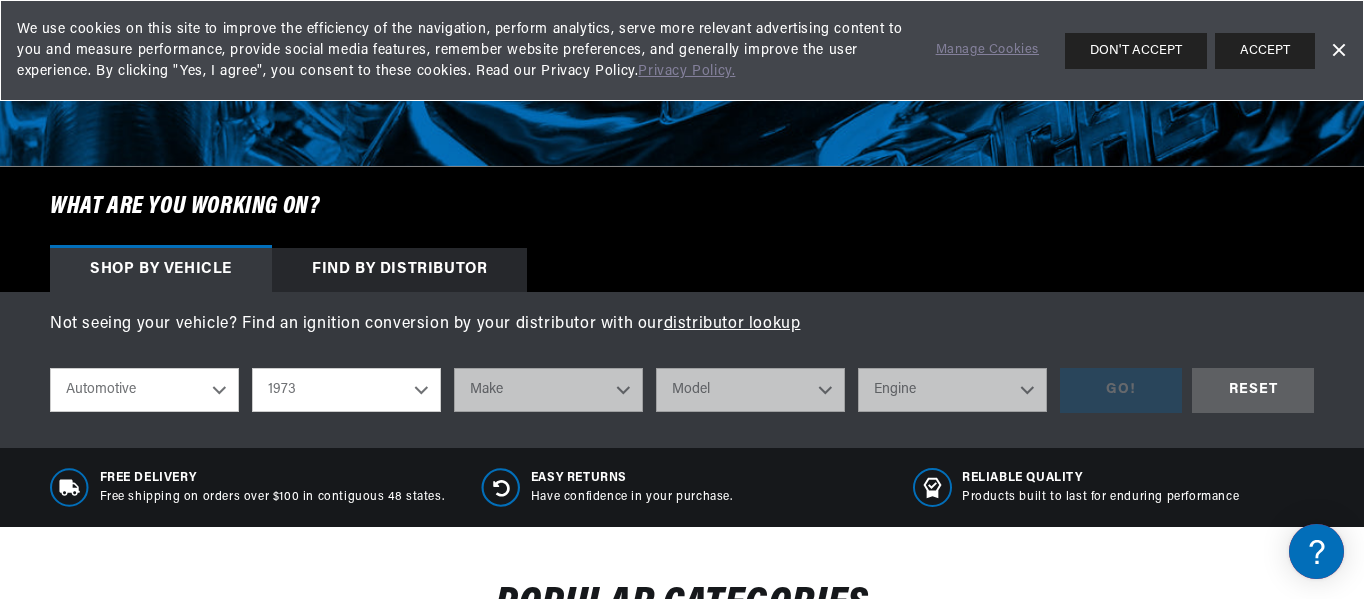 click on "Year
2022
2021
2020
2019
2018
2017
2016
2015
2014
2013
2012
2011
2010
2009
2008
2007
2006
2005
2004
2003
2002
2001
2000
1999
1998
1997
1996
1995
1994
1993
1992
1991
1990
1989
1988
1987
1986 1985" at bounding box center [346, 390] 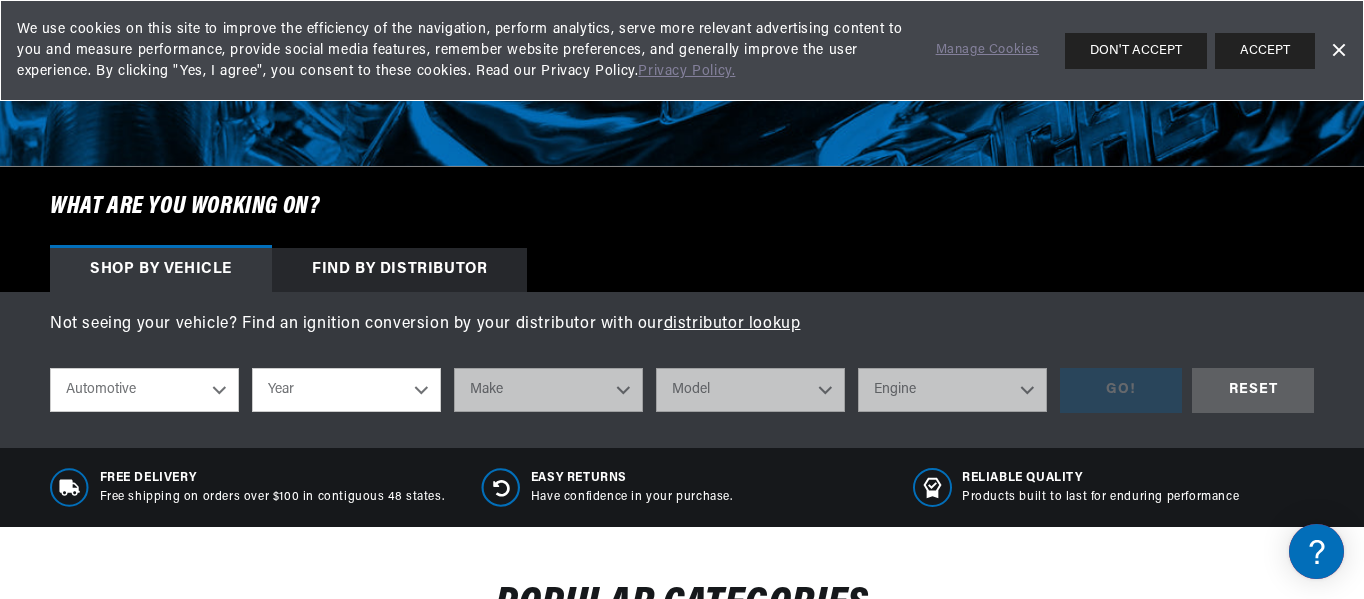select on "1973" 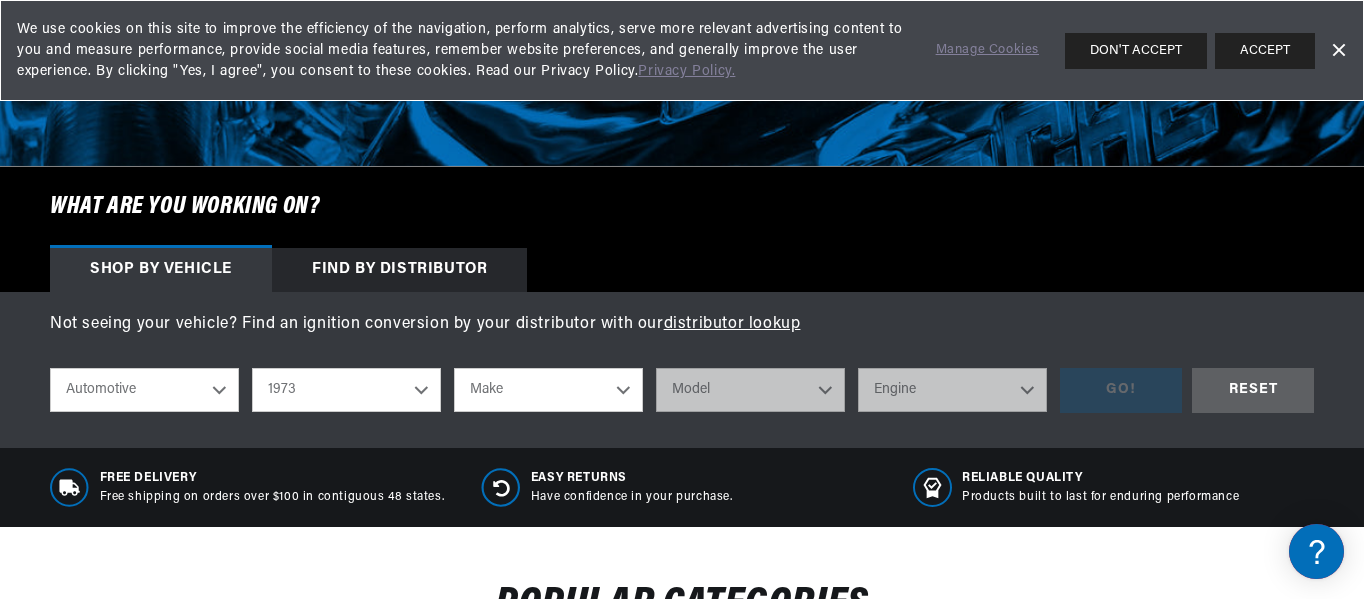 click on "Make
Alfa Romeo
American Motors
Aston Martin
Audi
Austin
Avanti
Bentley
BMW
Buick
Cadillac
Checker
Chevrolet
Chrysler
Citroen
DeTomaso
Dodge
Ferrari
Fiat
Ford
Ford (Europe)
GMC
Honda
IHC Truck
International
Jaguar
Jeep
Lamborghini
Lincoln
Lotus
Maserati
Mazda
Mercedes-Benz
Mercury MG" at bounding box center [548, 390] 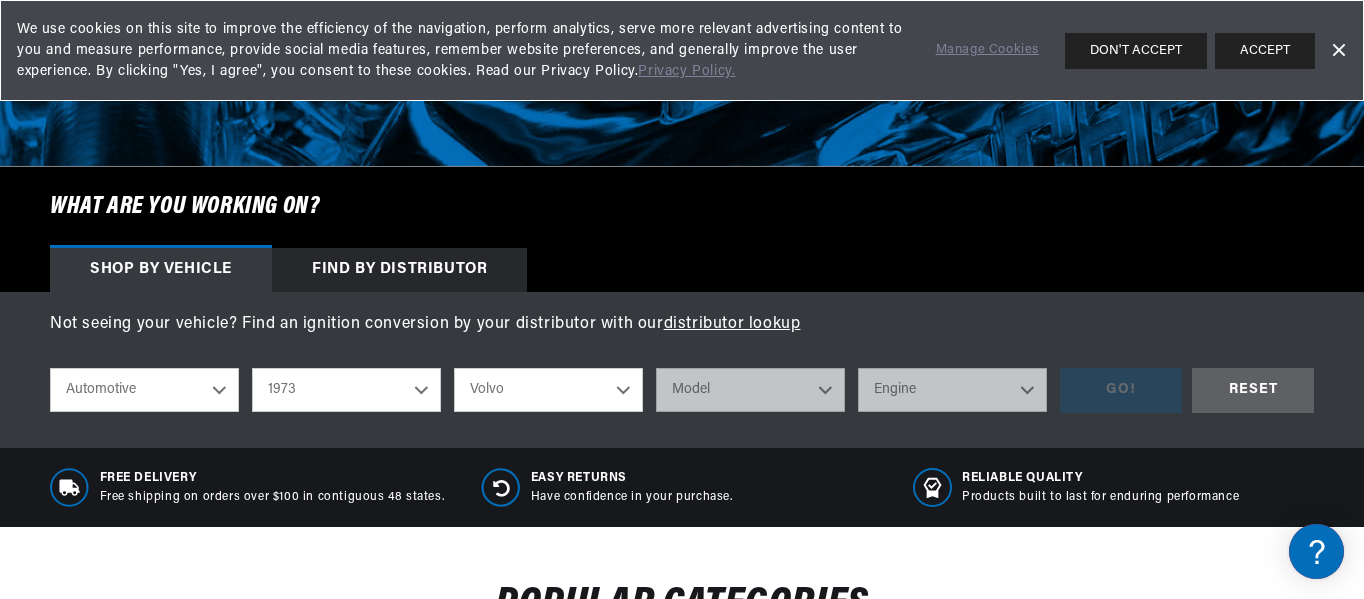 click on "Make
Alfa Romeo
American Motors
Aston Martin
Audi
Austin
Avanti
Bentley
BMW
Buick
Cadillac
Checker
Chevrolet
Chrysler
Citroen
DeTomaso
Dodge
Ferrari
Fiat
Ford
Ford (Europe)
GMC
Honda
IHC Truck
International
Jaguar
Jeep
Lamborghini
Lincoln
Lotus
Maserati
Mazda
Mercedes-Benz
Mercury MG" at bounding box center (548, 390) 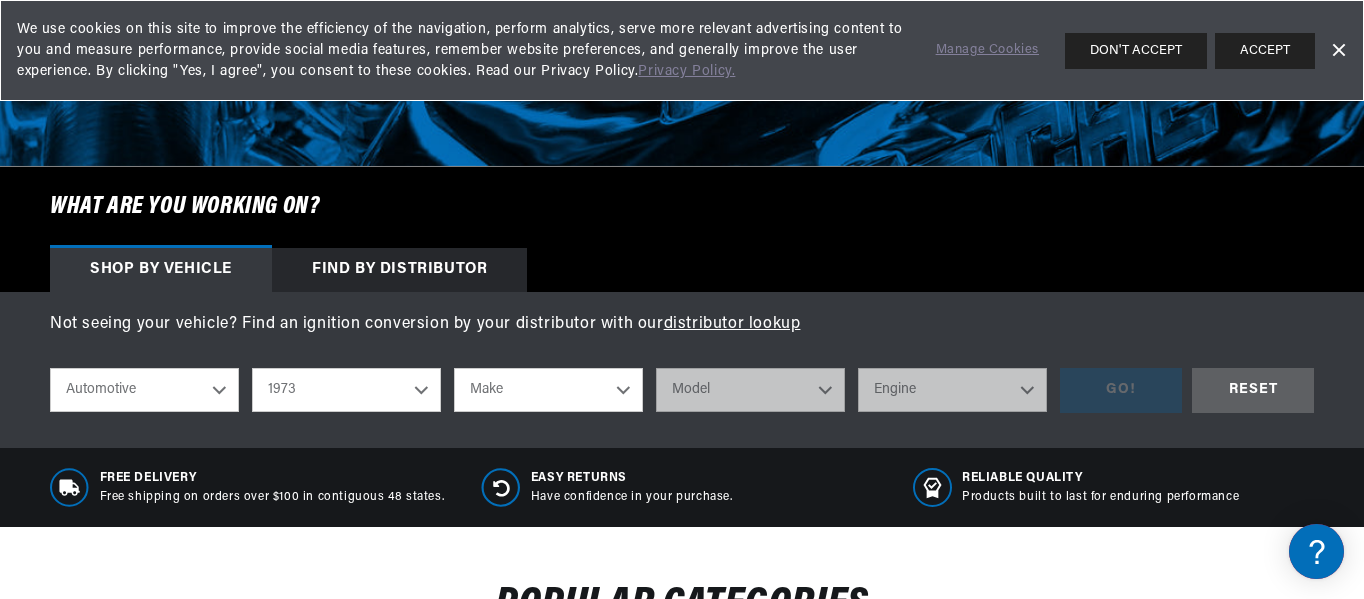 select on "Volvo" 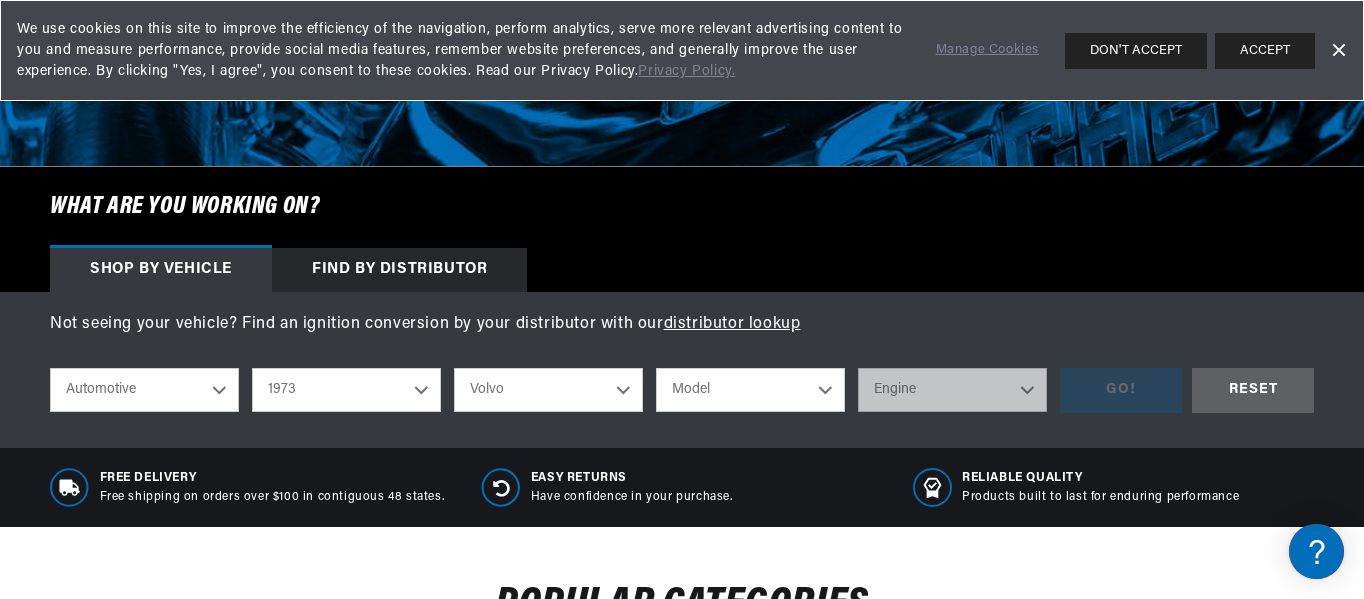 click on "Model
142
144
145
164
1800" at bounding box center [750, 390] 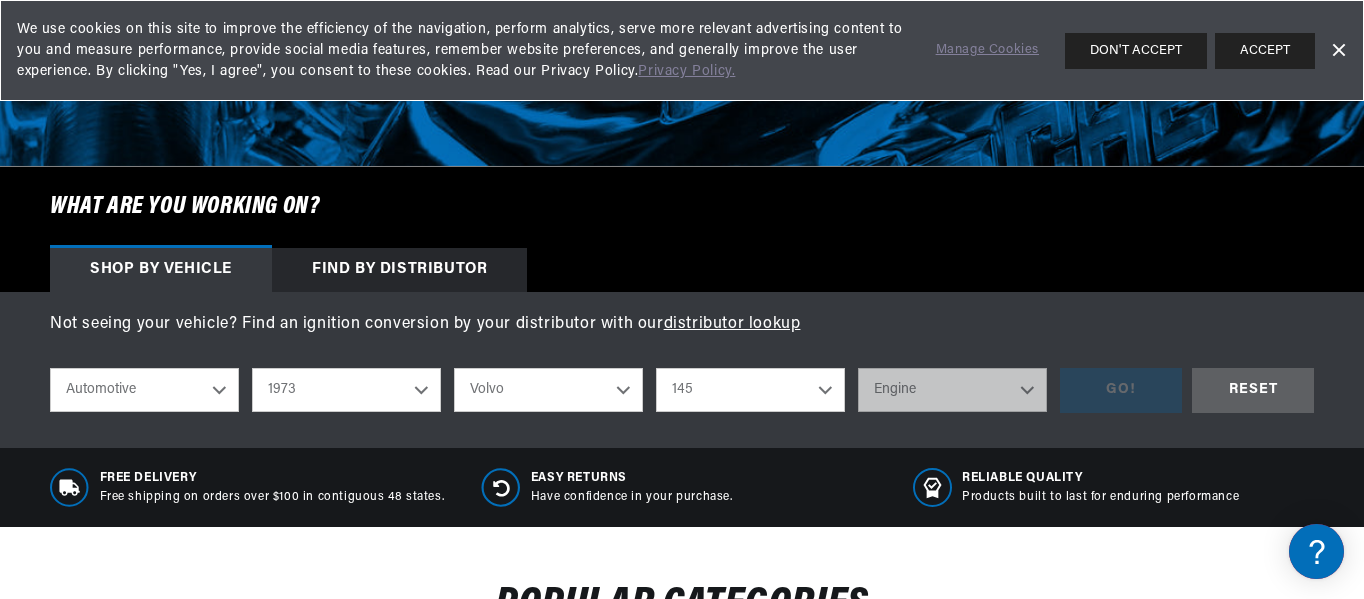click on "Model
142
144
145
164
1800" at bounding box center [750, 390] 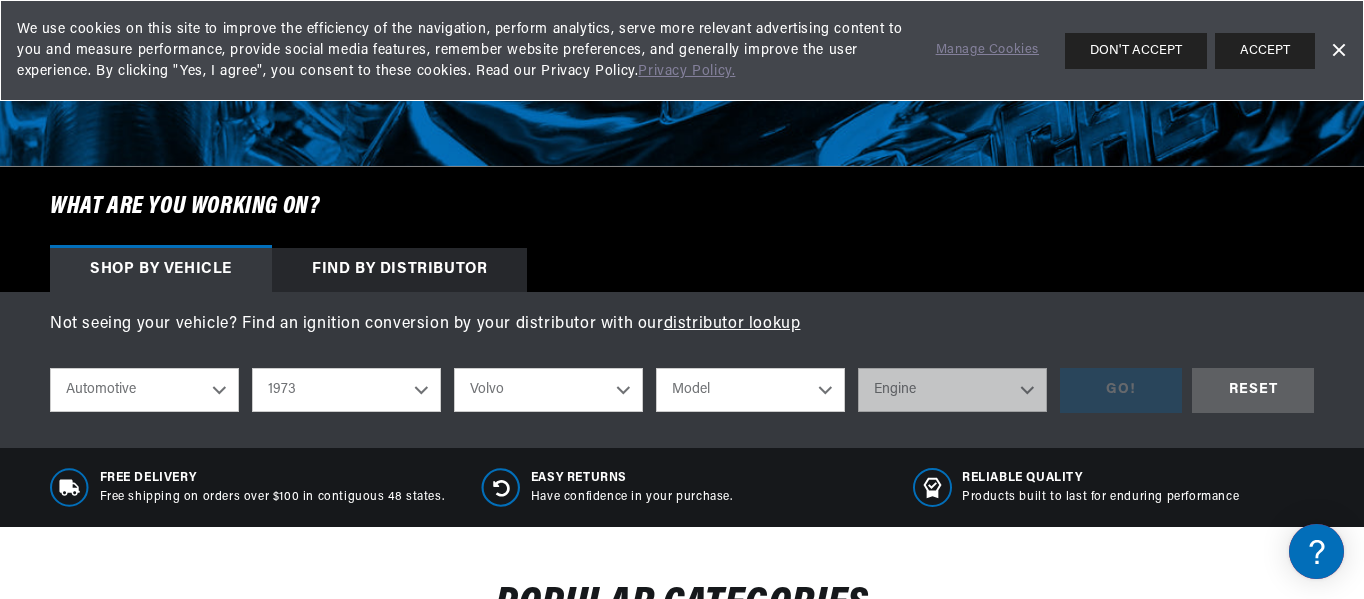 select on "145" 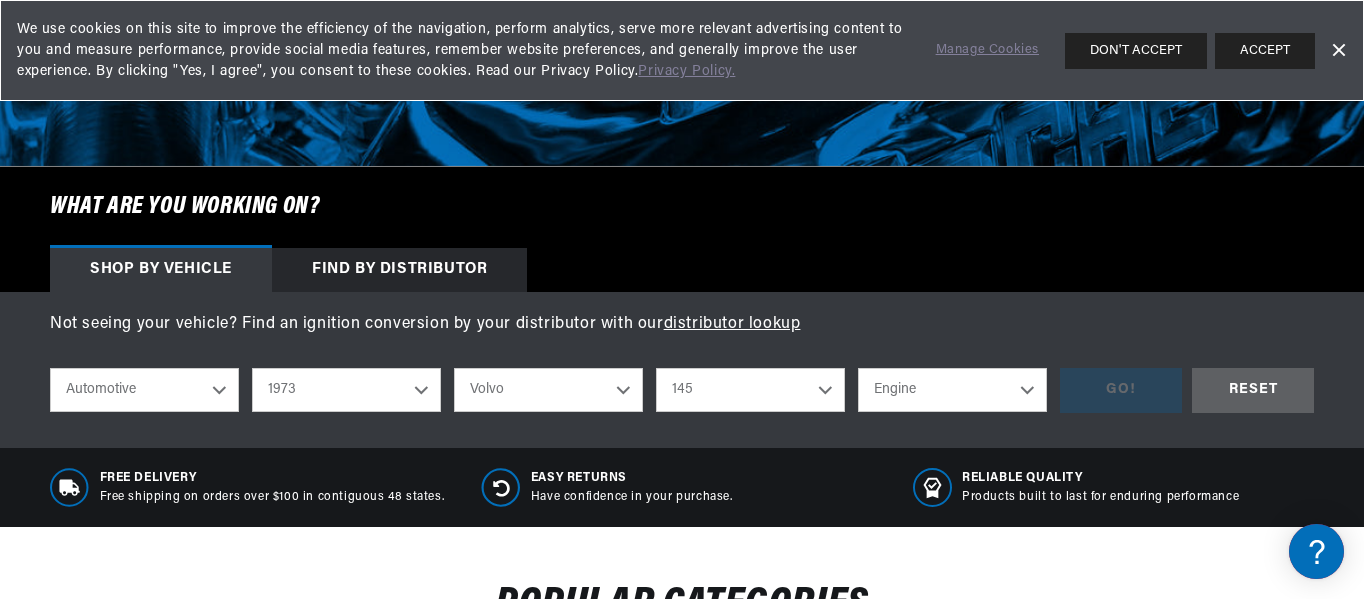 scroll, scrollTop: 0, scrollLeft: 747, axis: horizontal 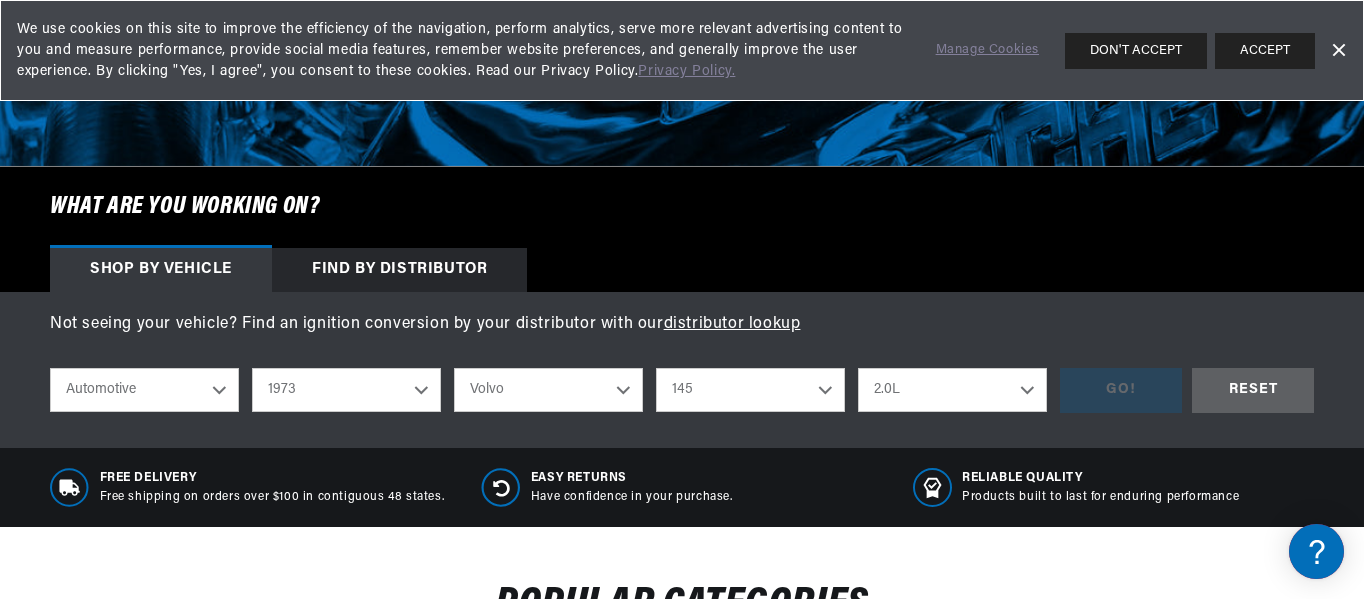 click on "Engine
2.0L" at bounding box center (952, 390) 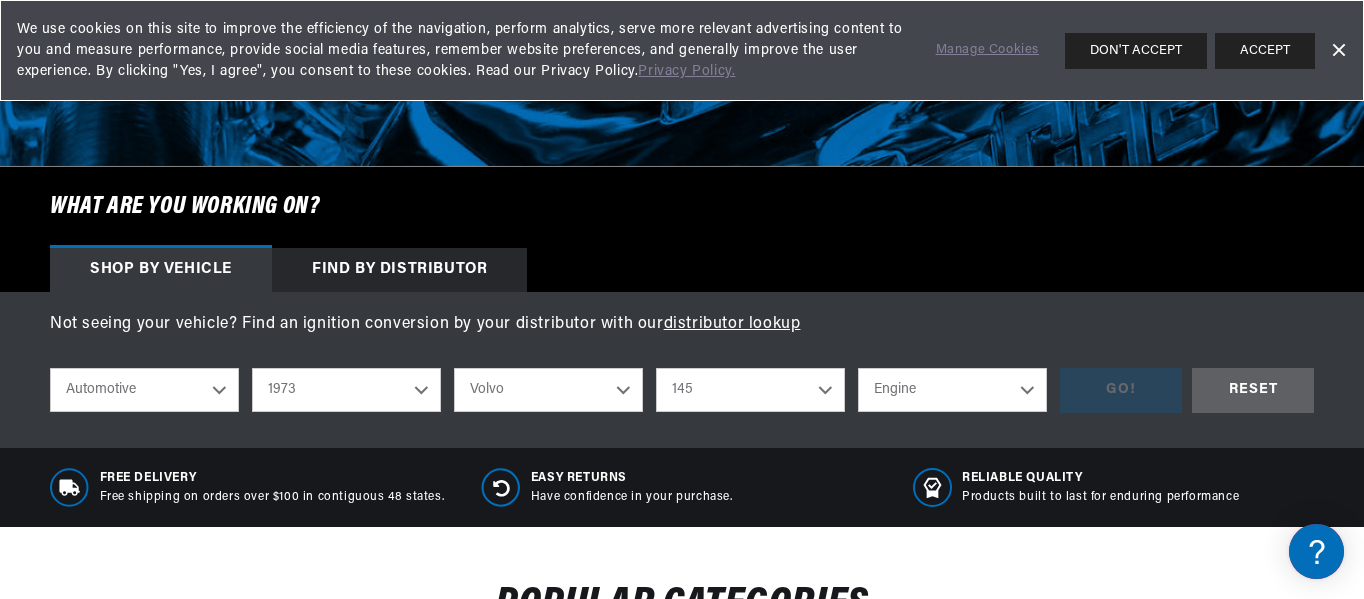 select on "2.0L" 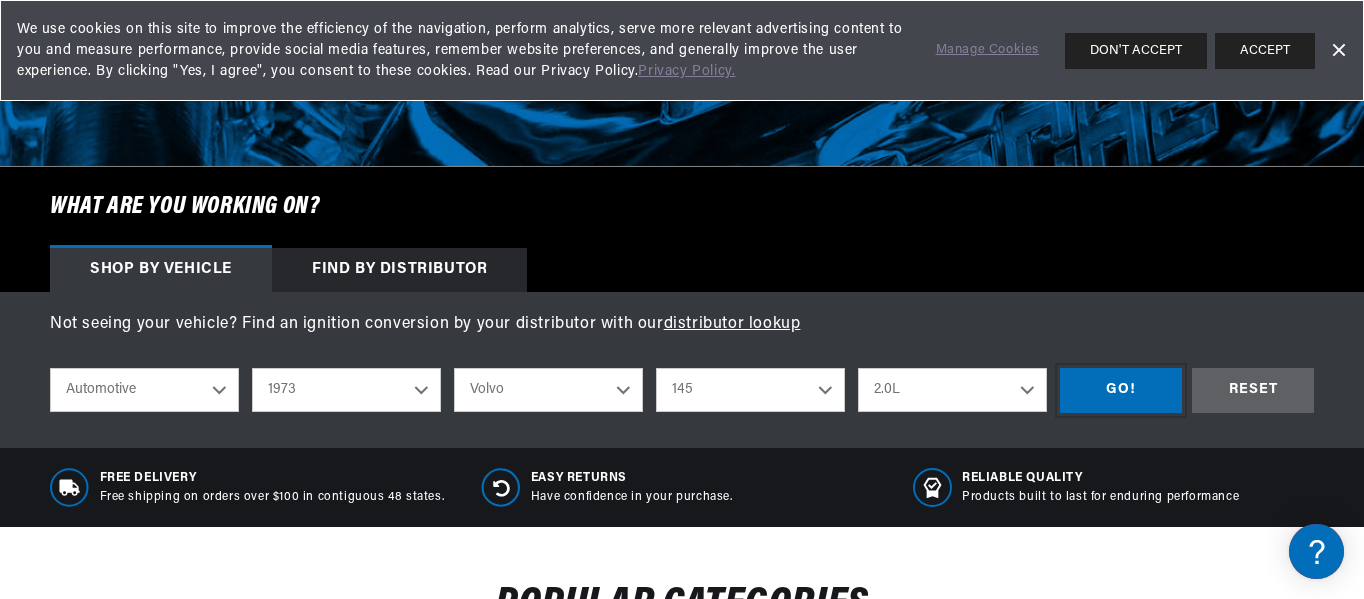 click on "GO!" at bounding box center (1121, 390) 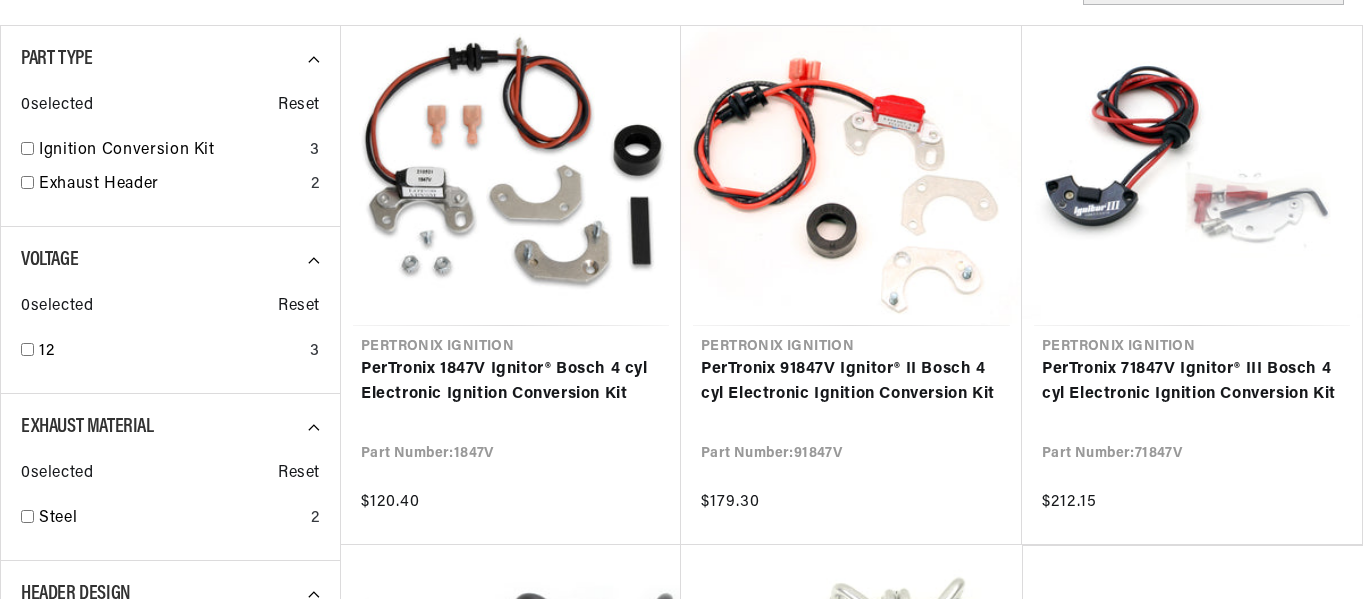scroll, scrollTop: 360, scrollLeft: 0, axis: vertical 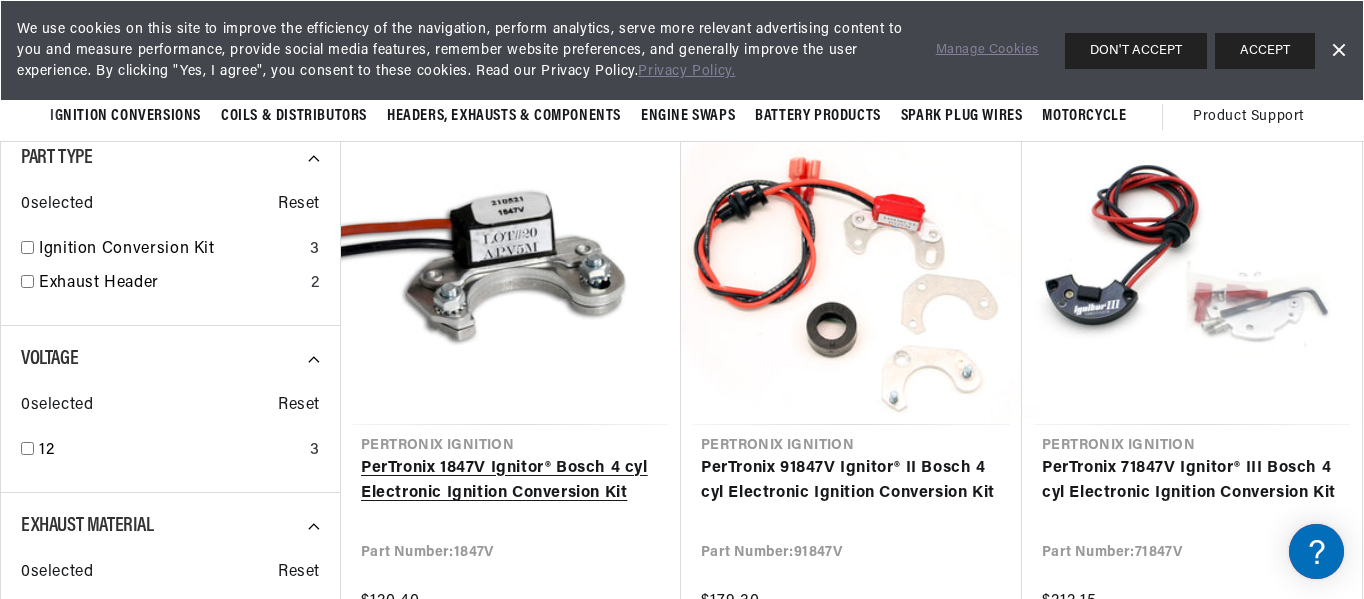 click on "PerTronix 1847V Ignitor® Bosch 4 cyl Electronic Ignition Conversion Kit" at bounding box center (511, 481) 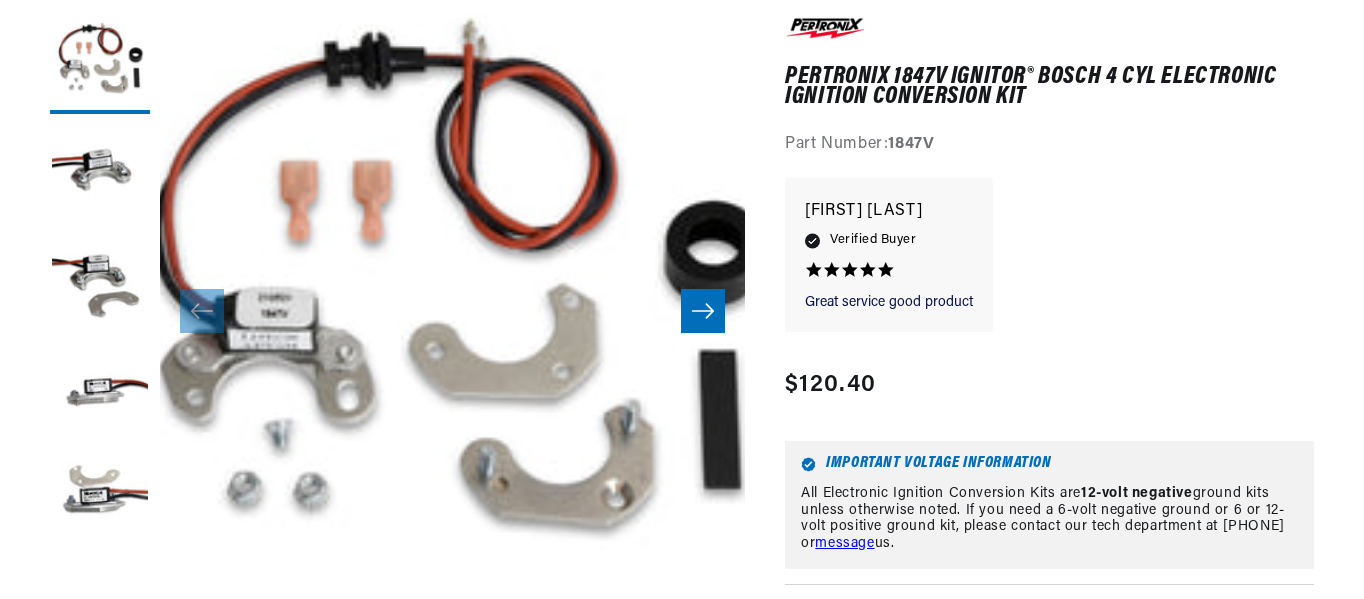 scroll, scrollTop: 484, scrollLeft: 0, axis: vertical 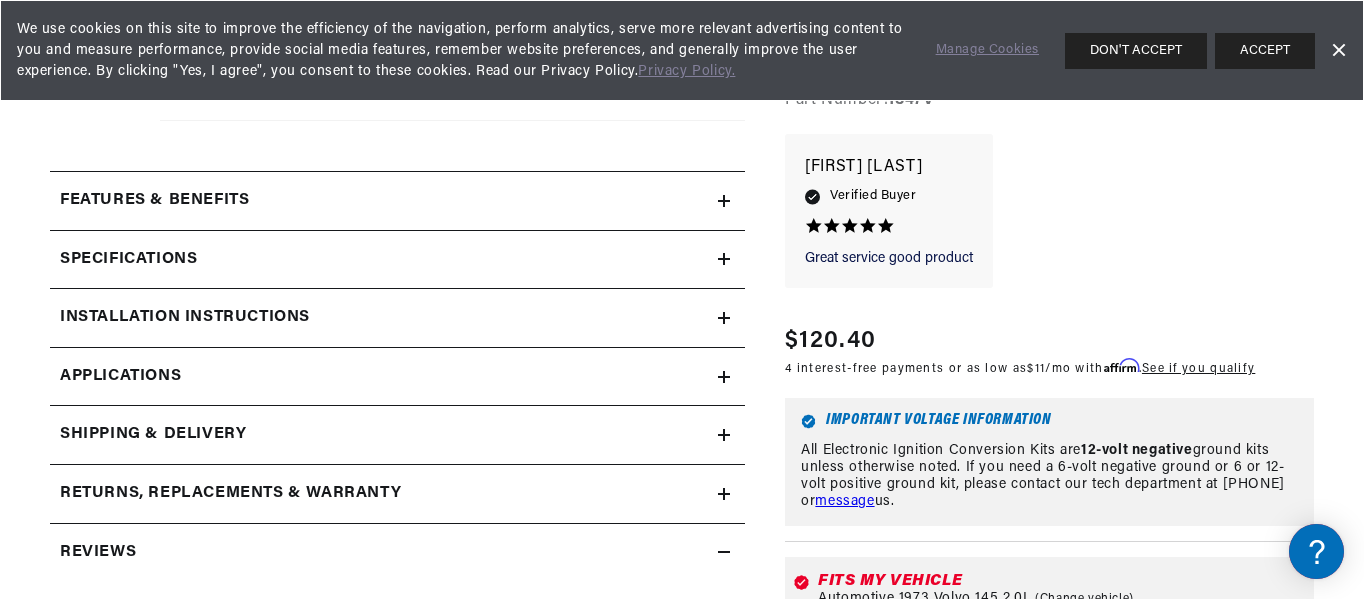 click 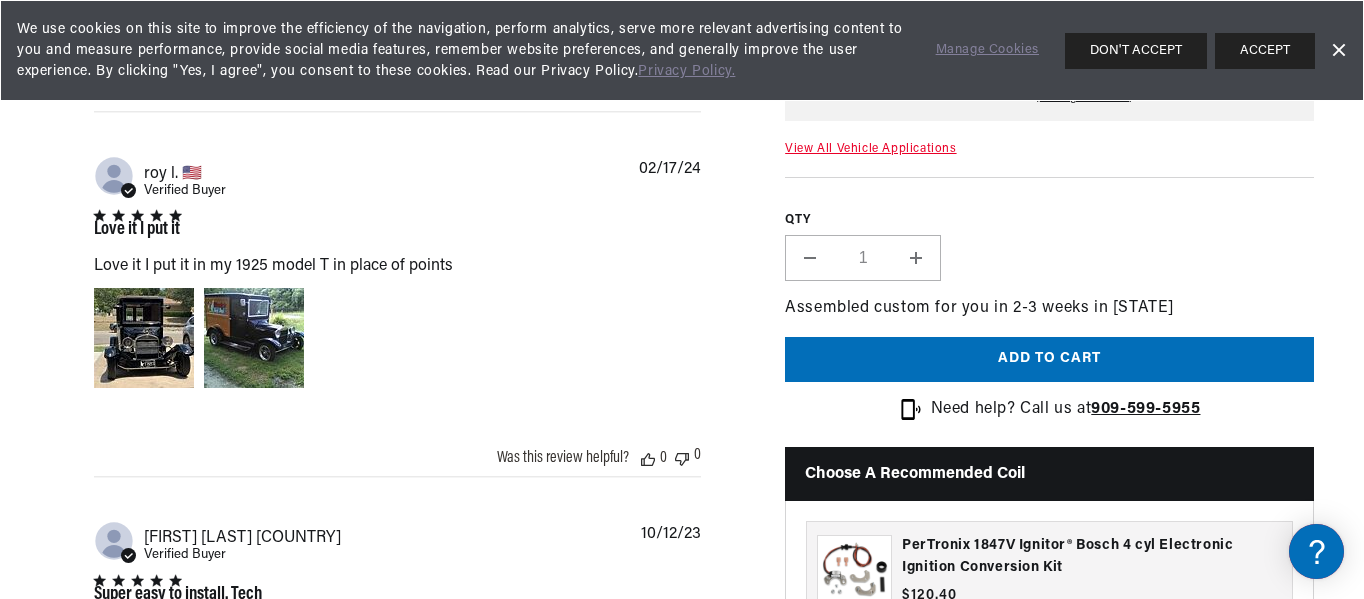 scroll, scrollTop: 2614, scrollLeft: 0, axis: vertical 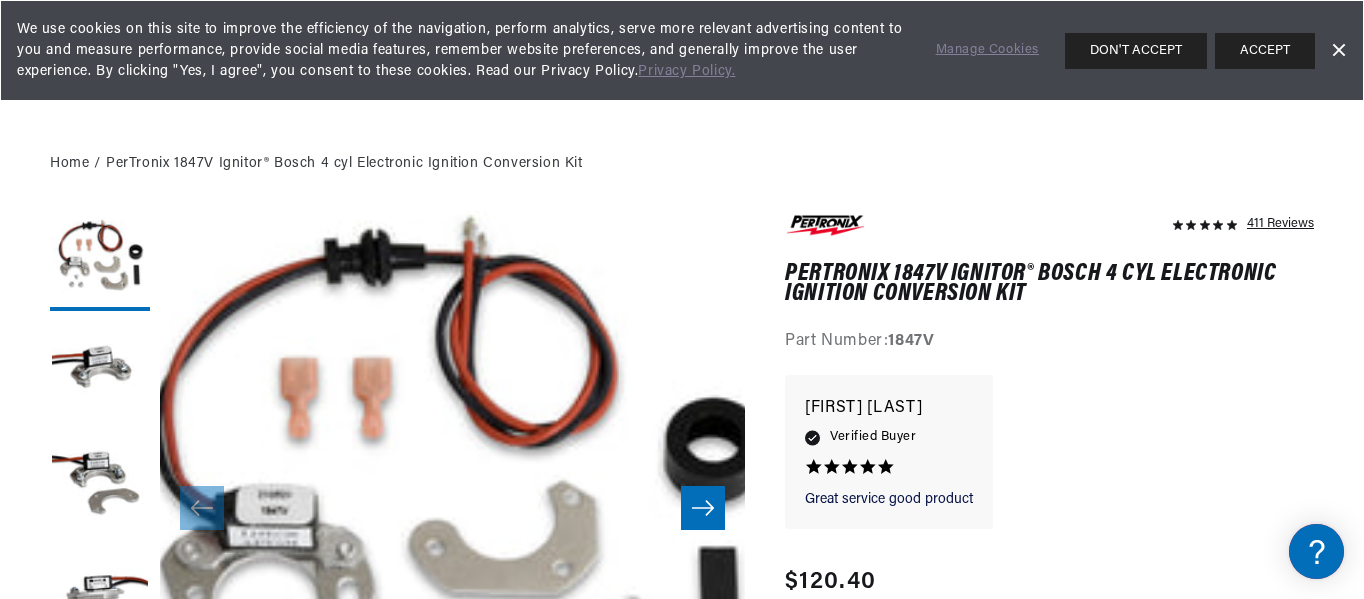 drag, startPoint x: 769, startPoint y: 397, endPoint x: 1112, endPoint y: 134, distance: 432.2245 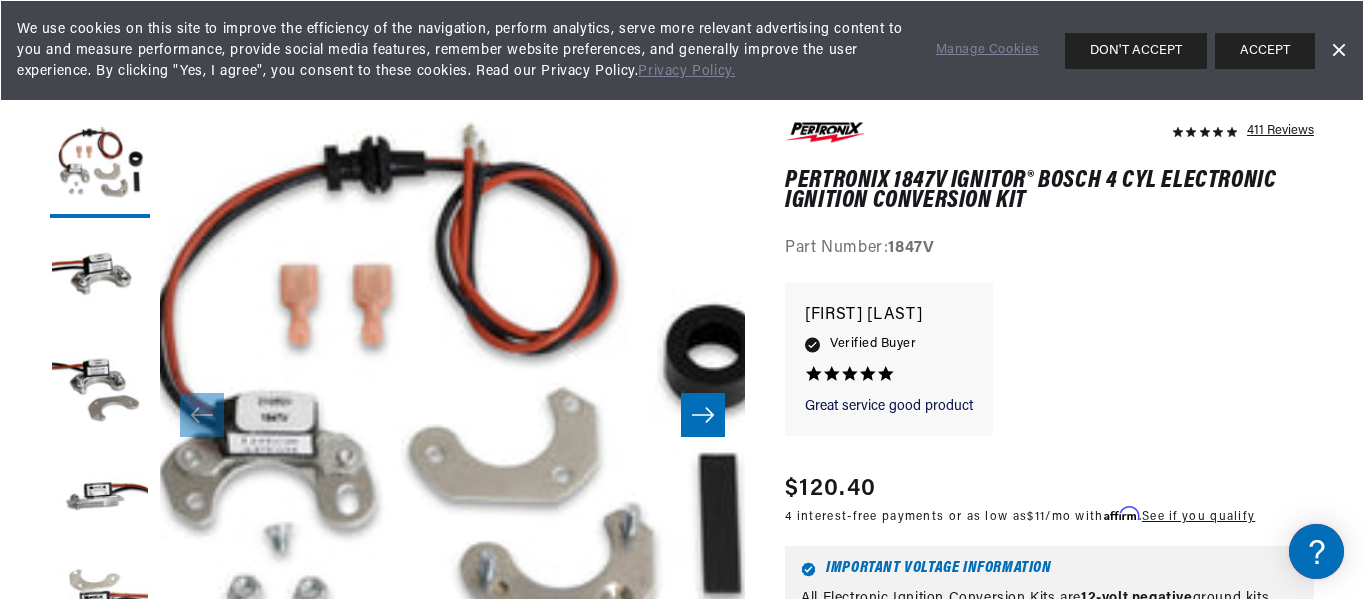 scroll, scrollTop: 191, scrollLeft: 0, axis: vertical 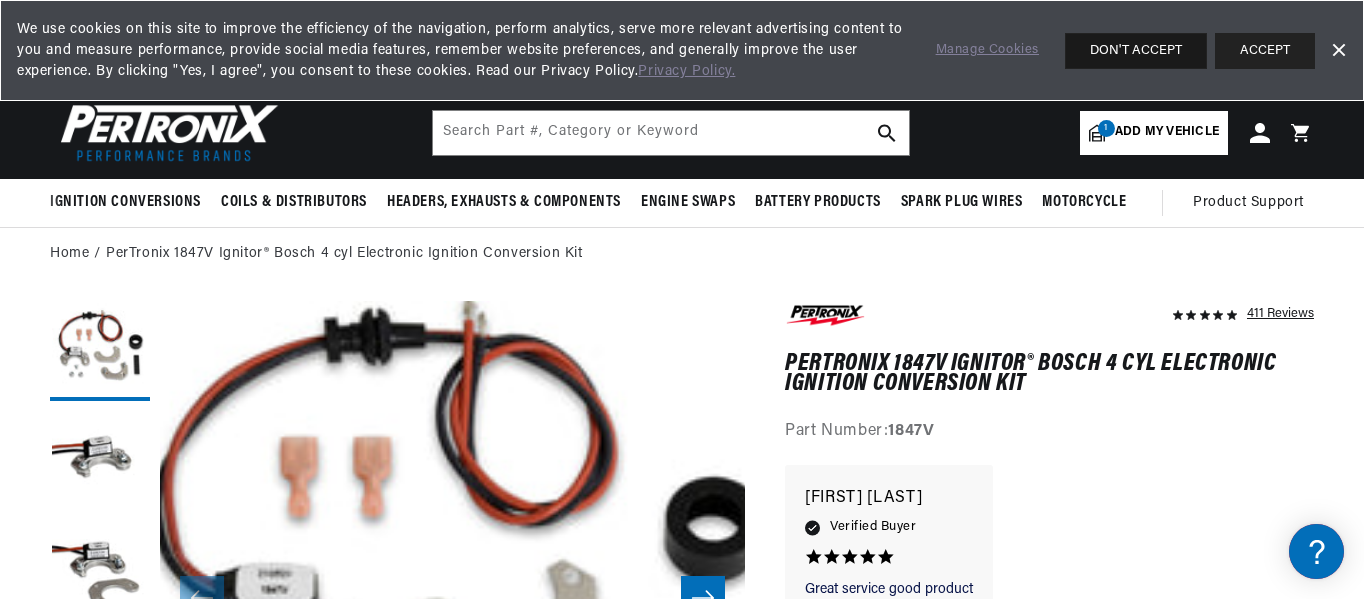 click on "DON'T ACCEPT" at bounding box center (1136, 51) 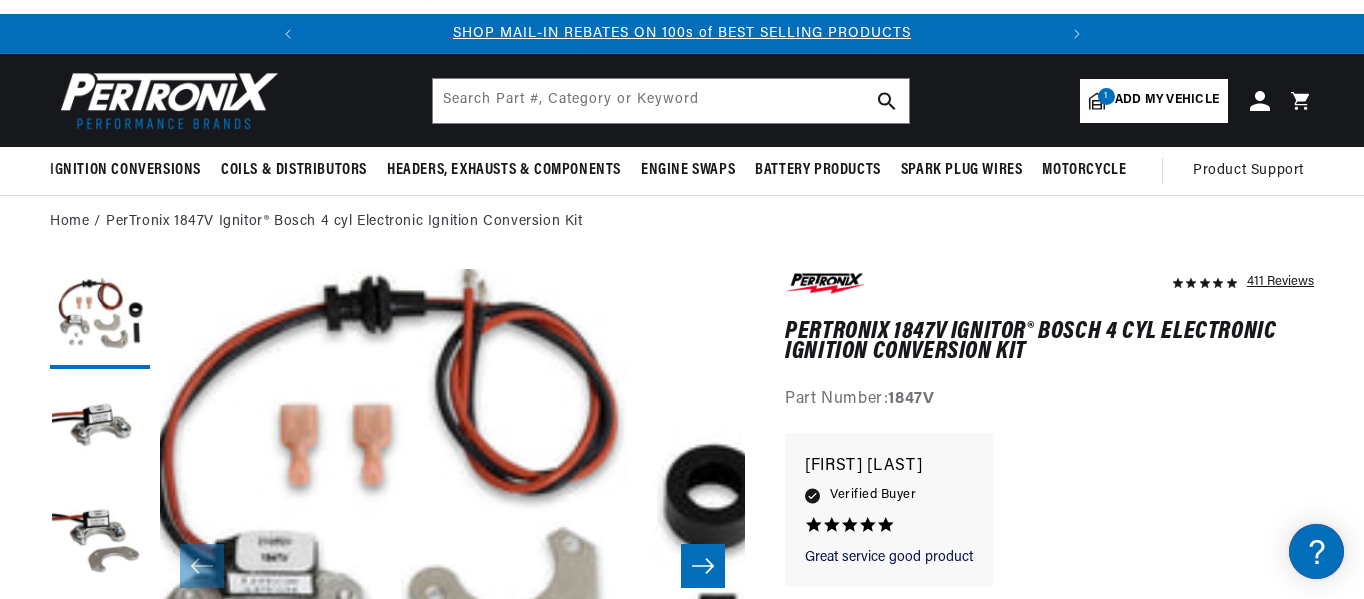 scroll, scrollTop: 38, scrollLeft: 0, axis: vertical 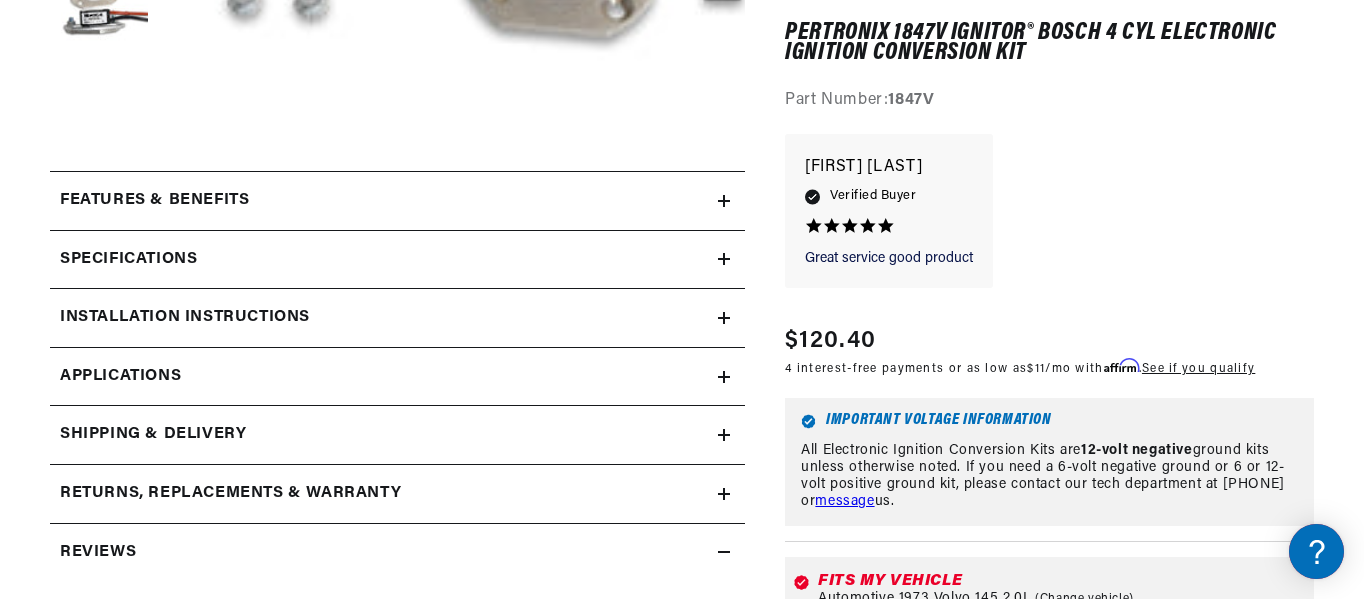 click 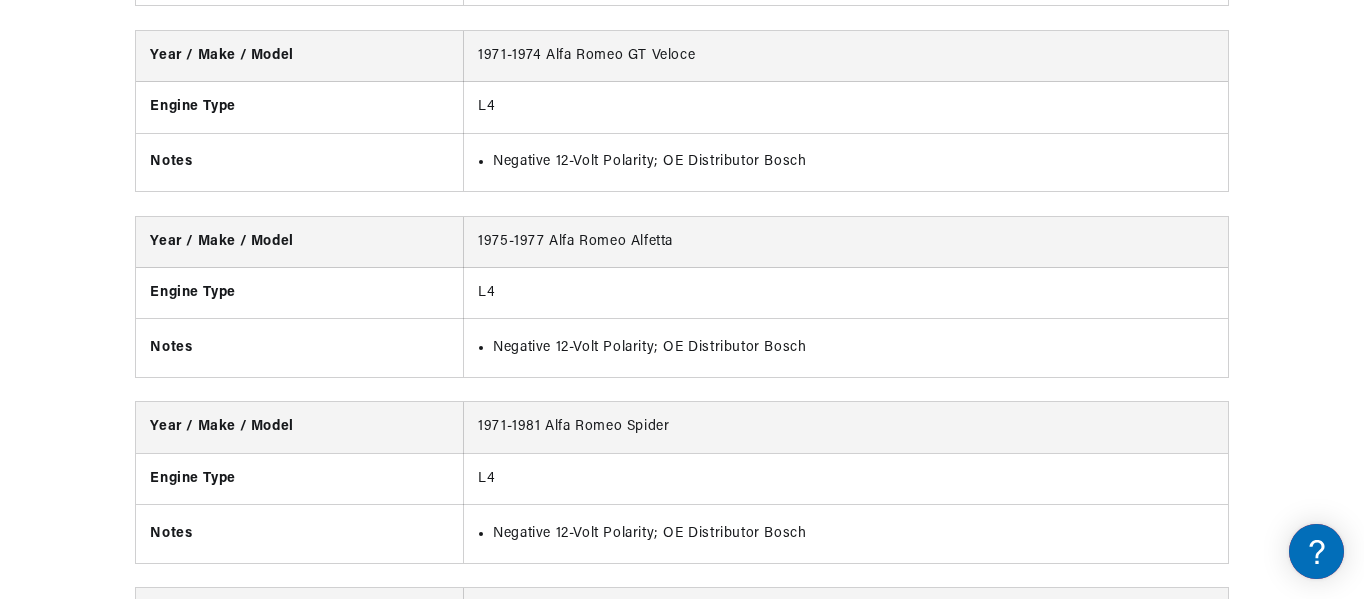 scroll, scrollTop: 4685, scrollLeft: 0, axis: vertical 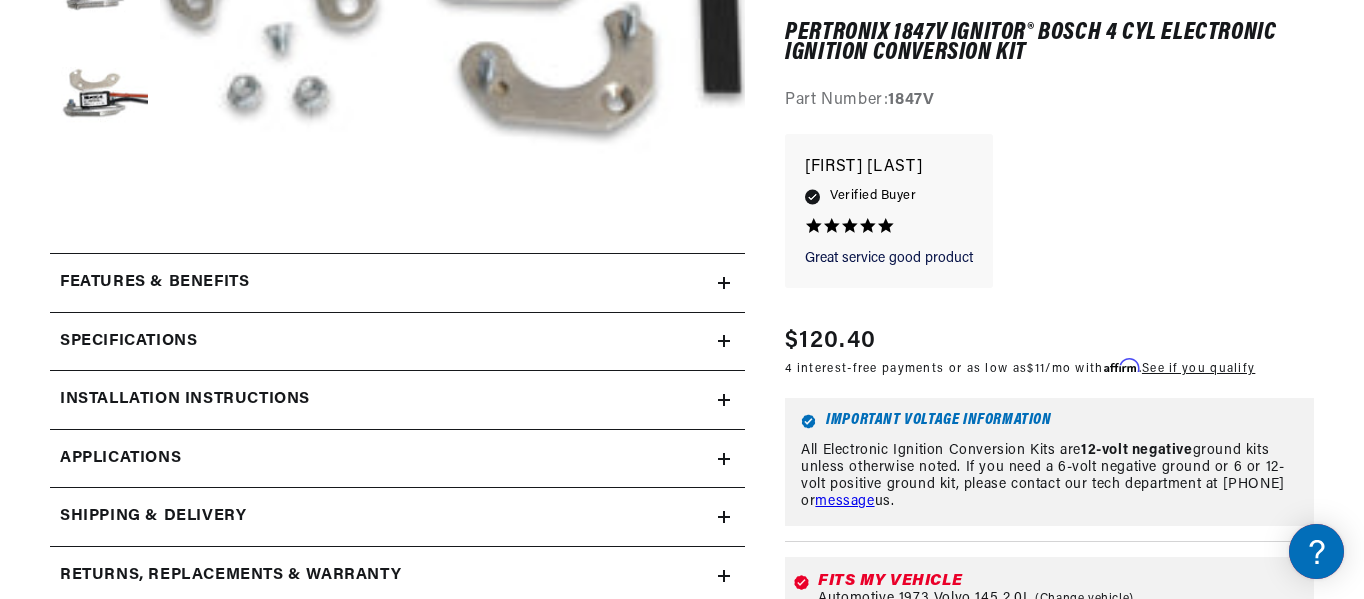 click 